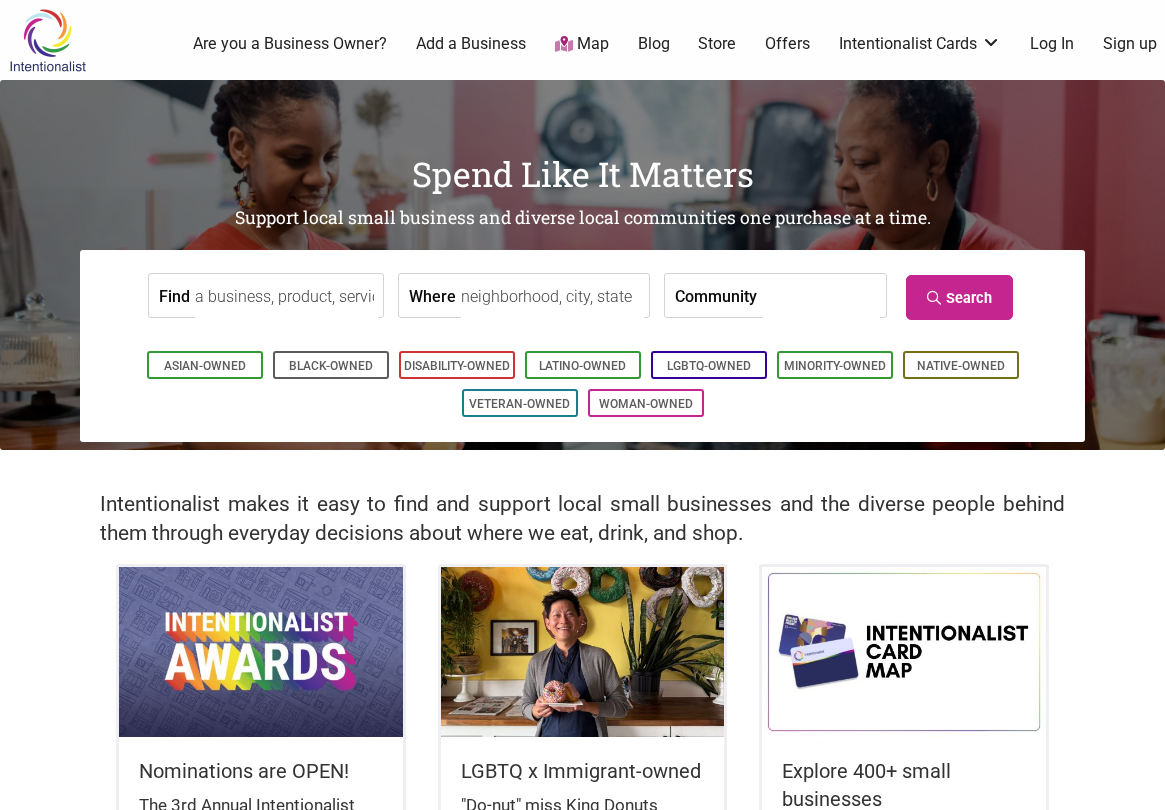 scroll, scrollTop: 0, scrollLeft: 0, axis: both 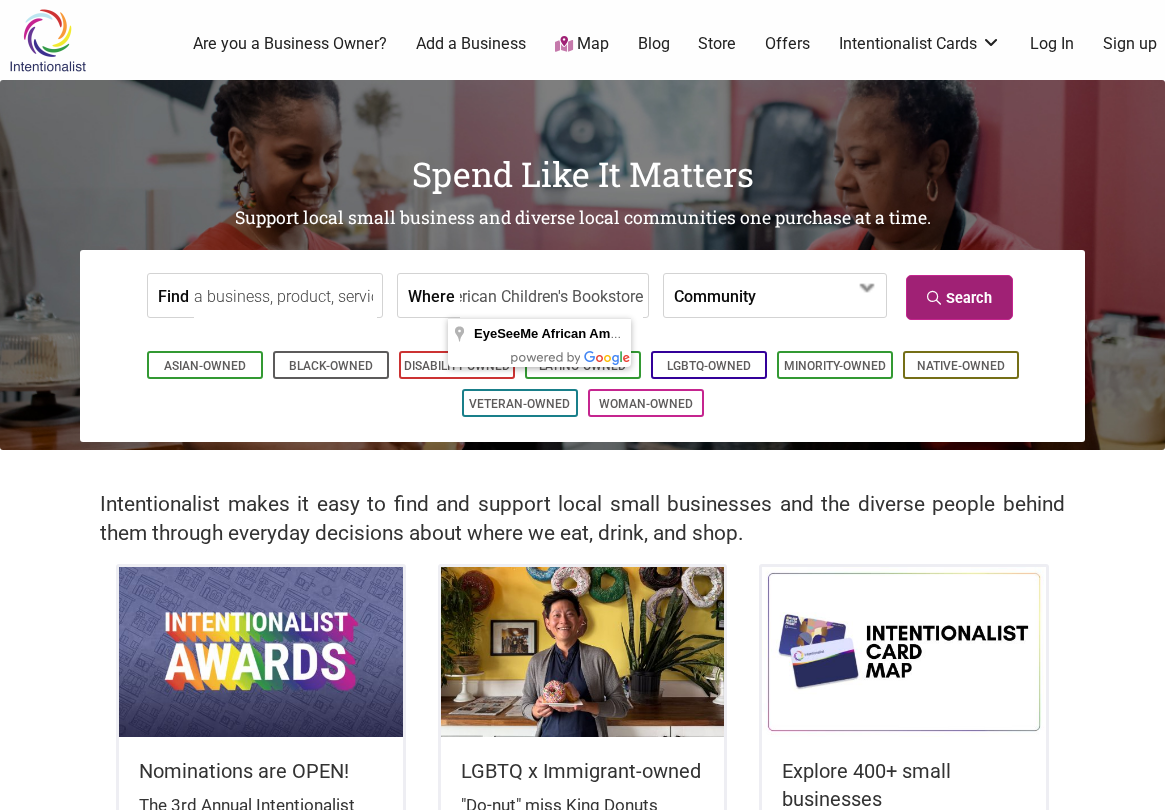 type on "EyeSeeMe African American Children's Bookstore" 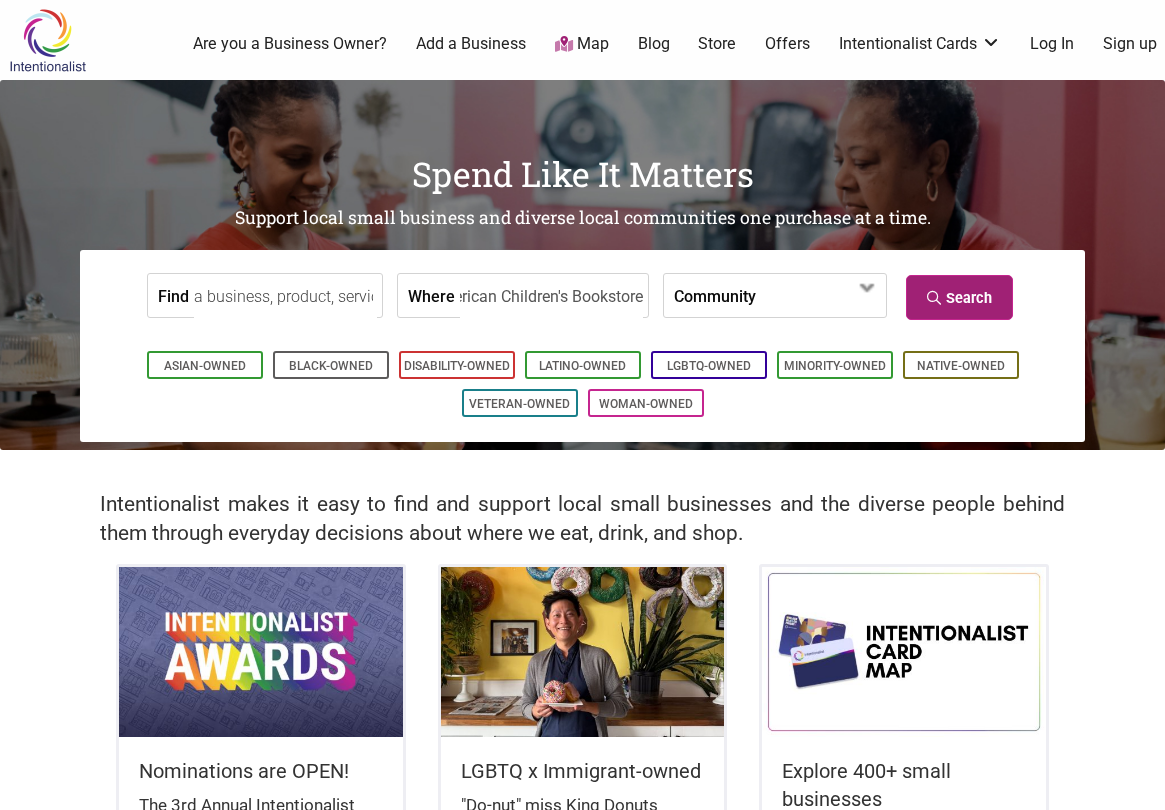 scroll, scrollTop: 0, scrollLeft: 0, axis: both 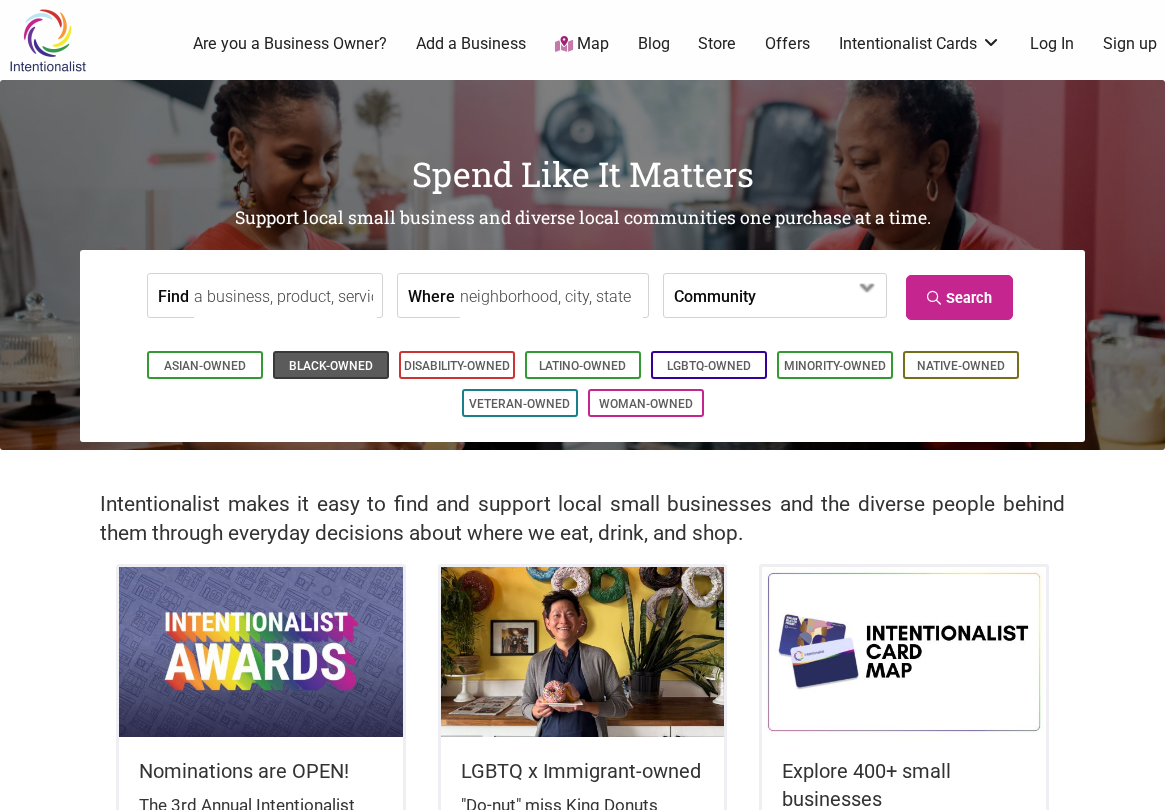 click on "Black-Owned" at bounding box center (331, 366) 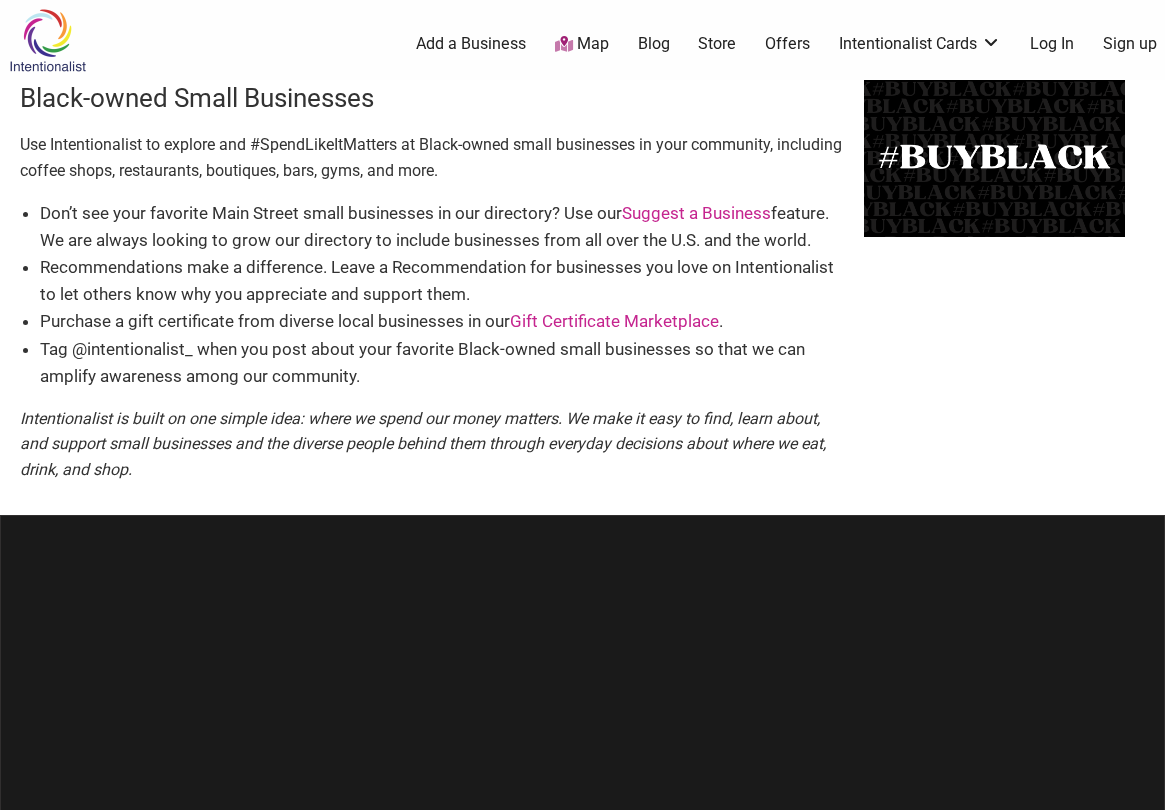 scroll, scrollTop: 0, scrollLeft: 0, axis: both 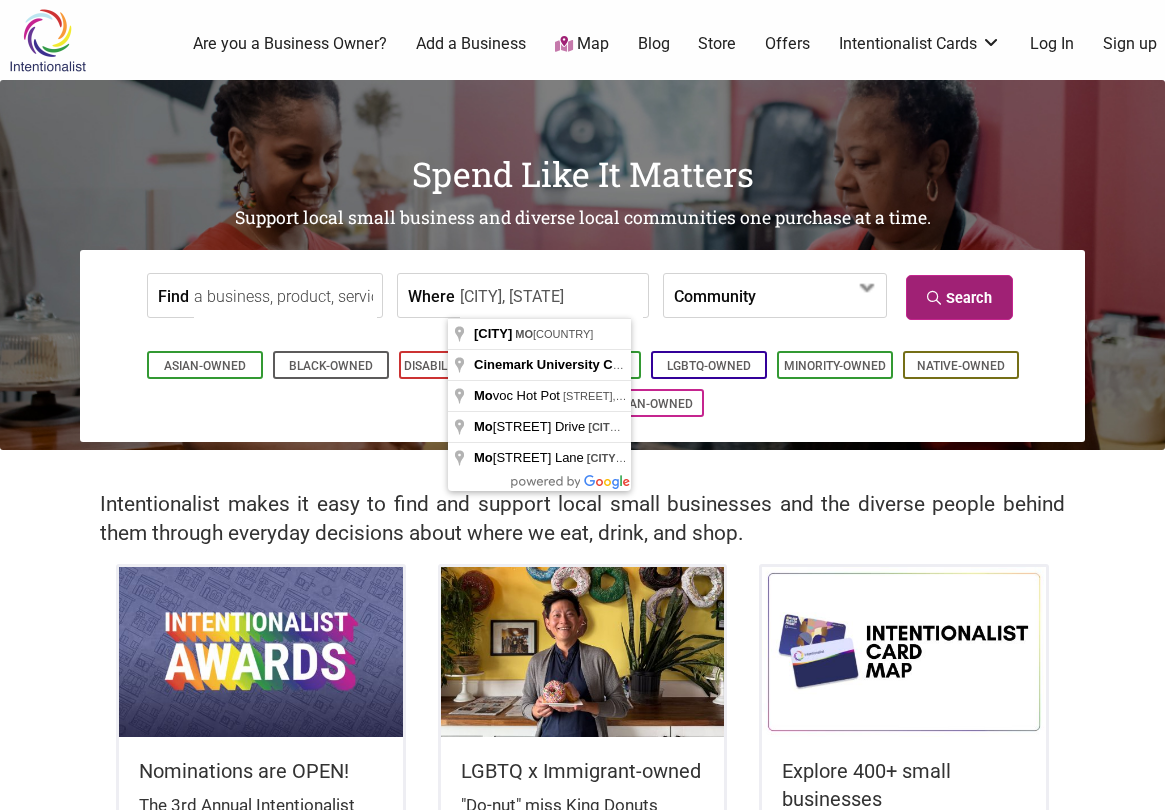 type on "[CITY], [STATE]" 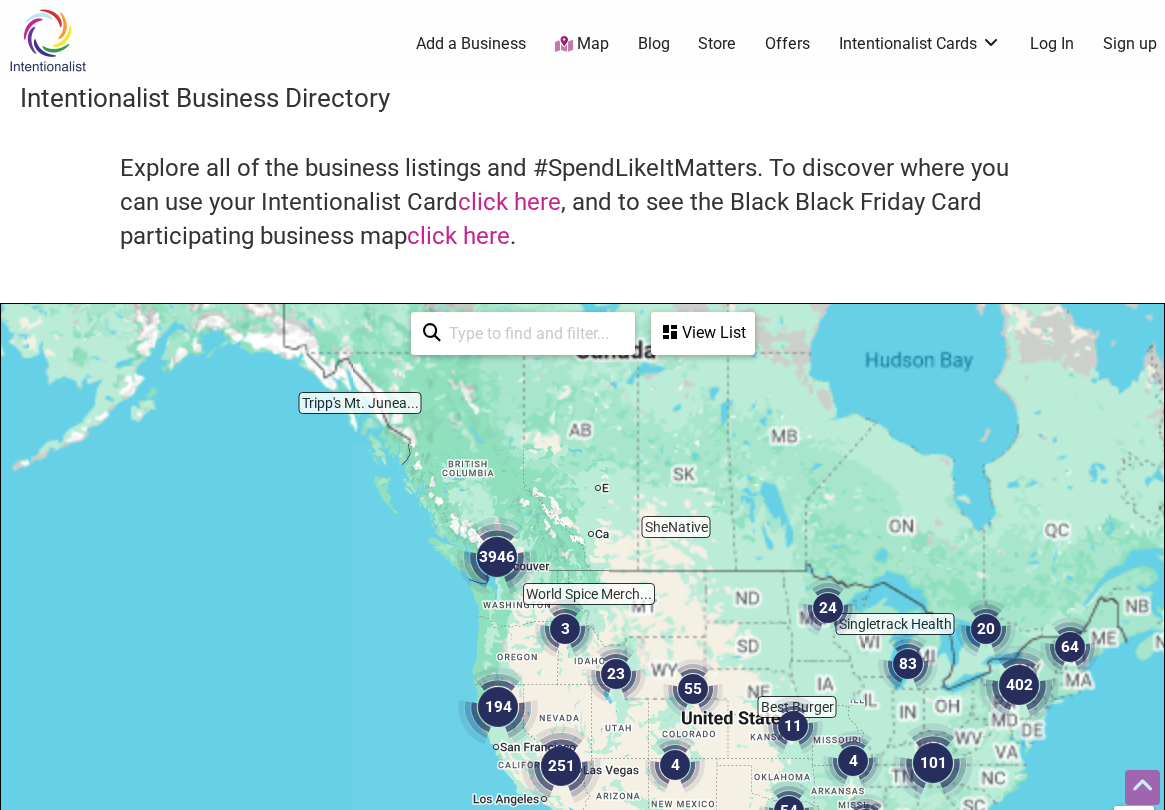 scroll, scrollTop: 500, scrollLeft: 0, axis: vertical 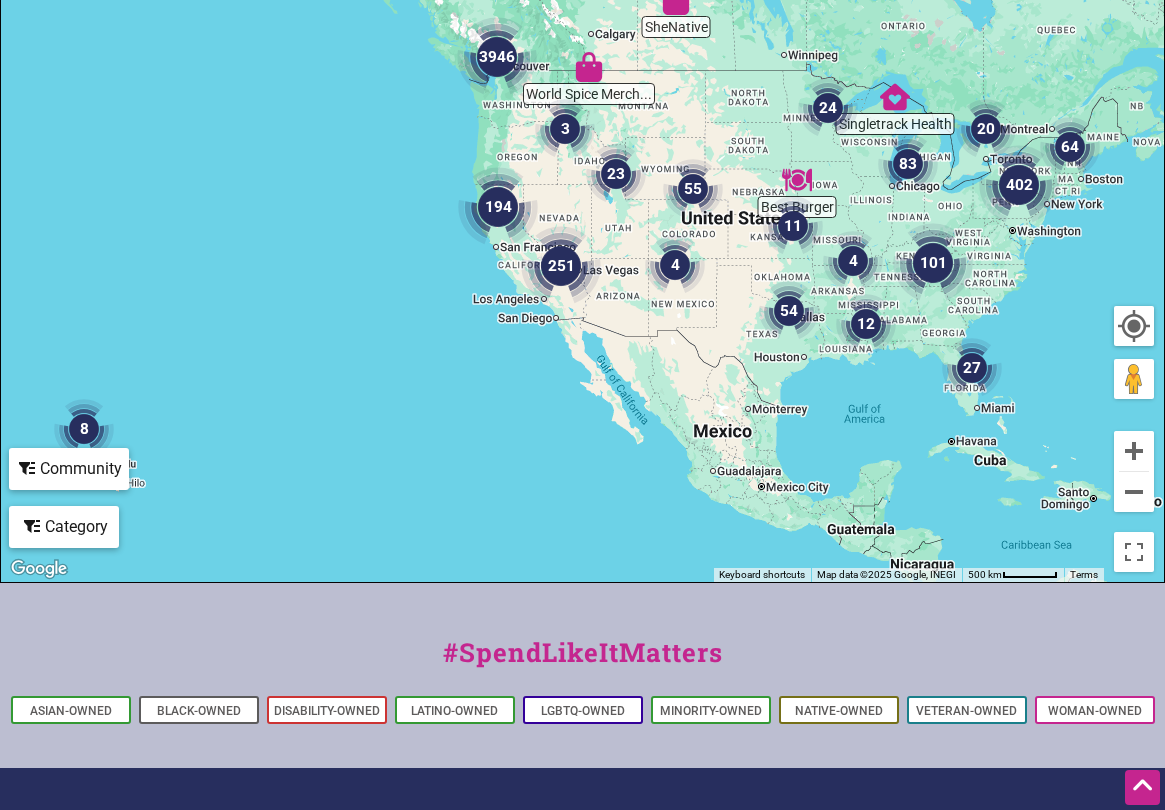 click at bounding box center (1134, 326) 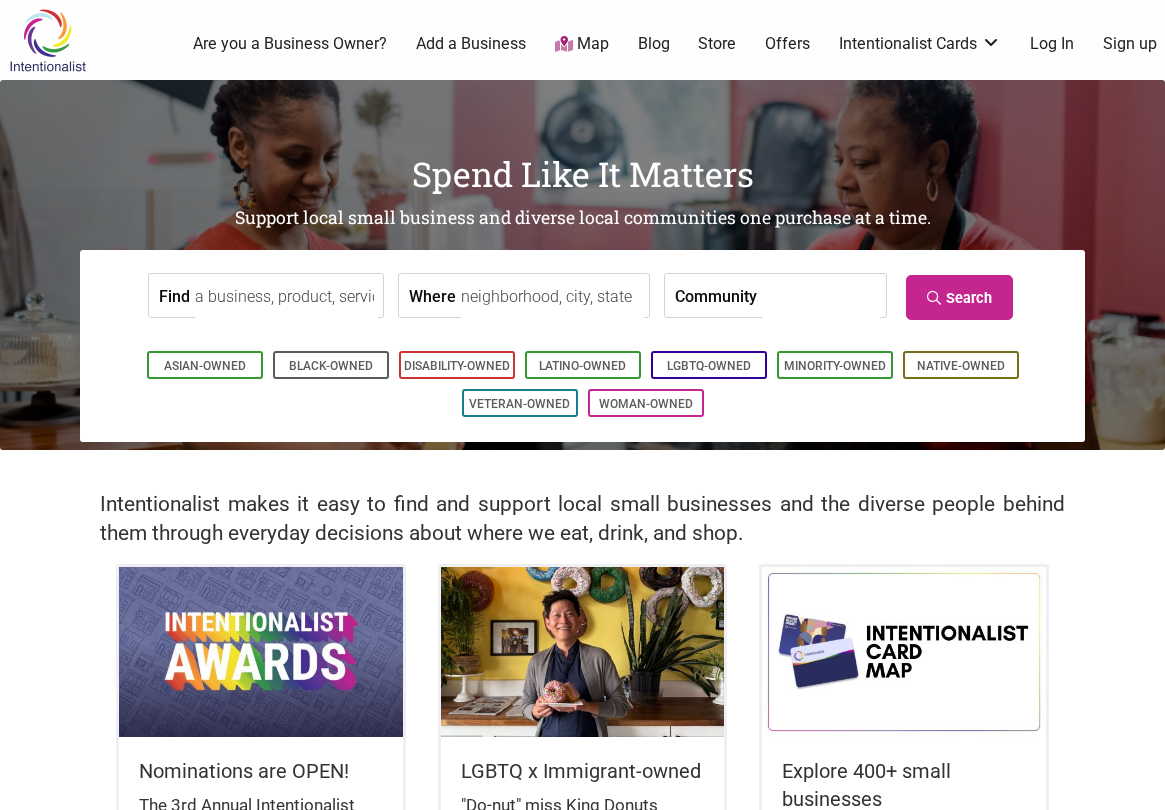 scroll, scrollTop: 0, scrollLeft: 0, axis: both 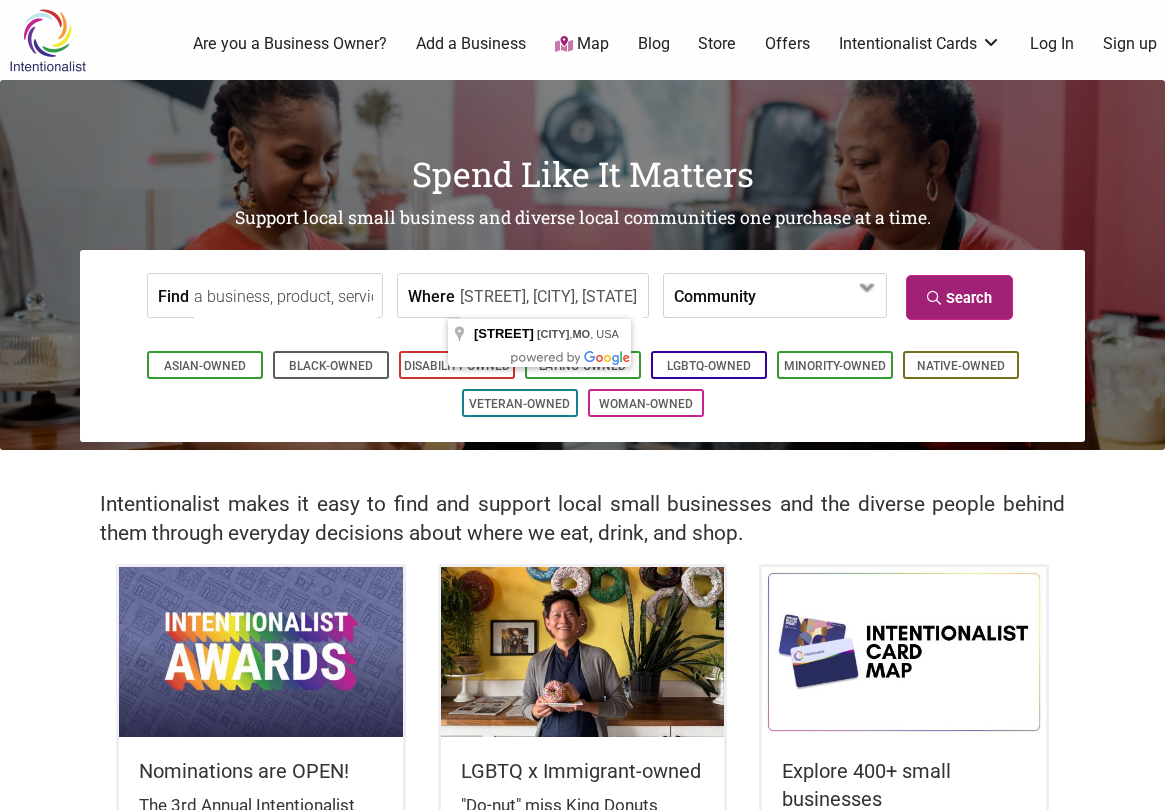type on "Olive Boulevard, University City, MO" 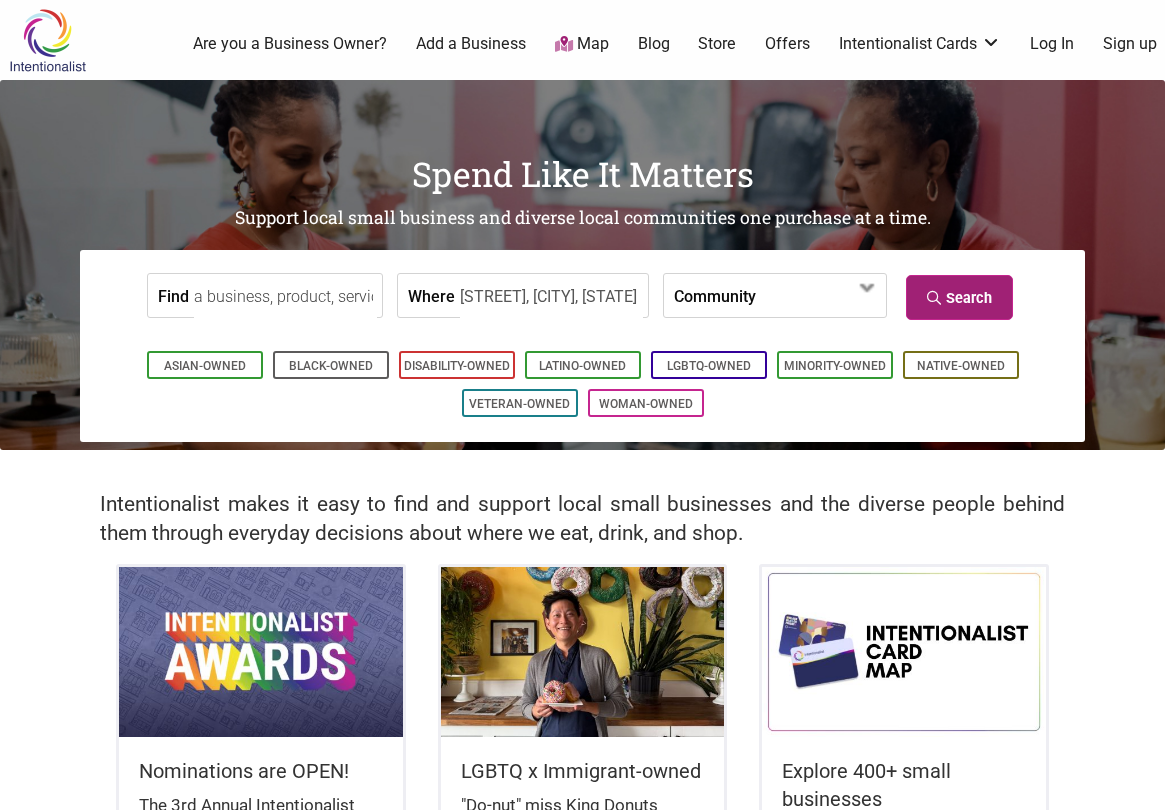 scroll, scrollTop: 0, scrollLeft: 0, axis: both 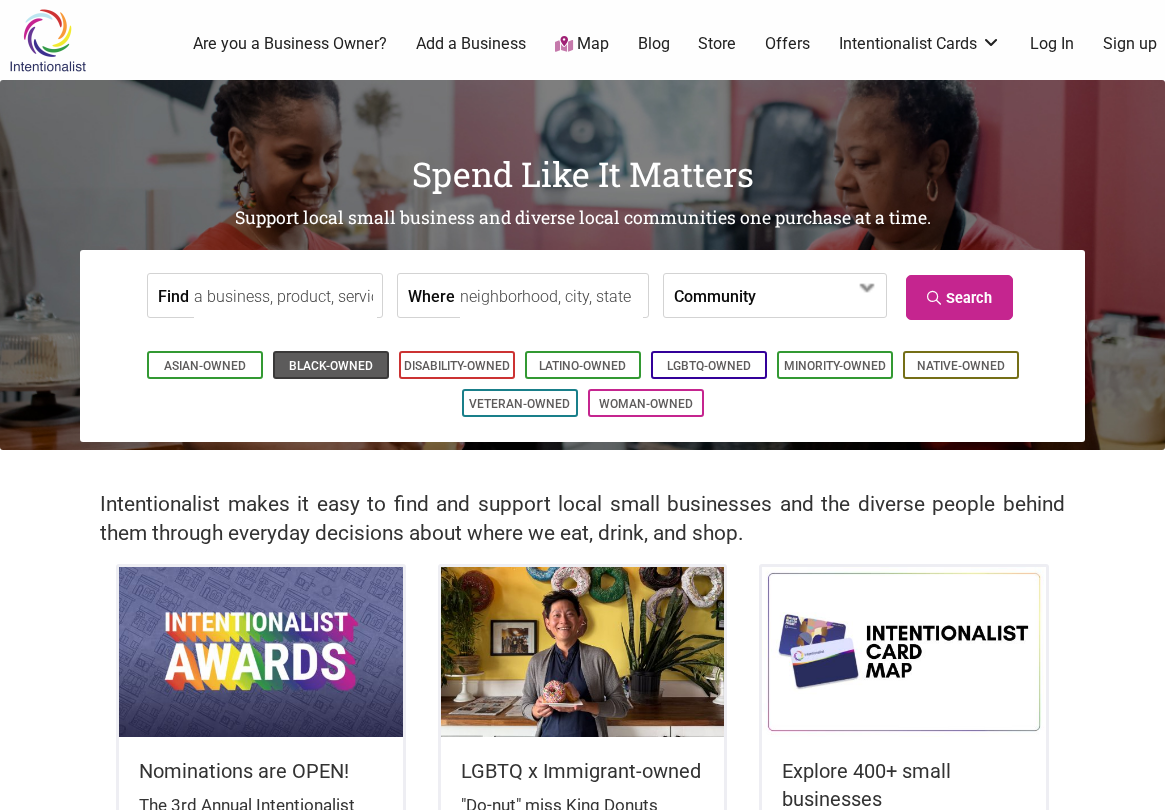 click on "Black-Owned" at bounding box center (331, 366) 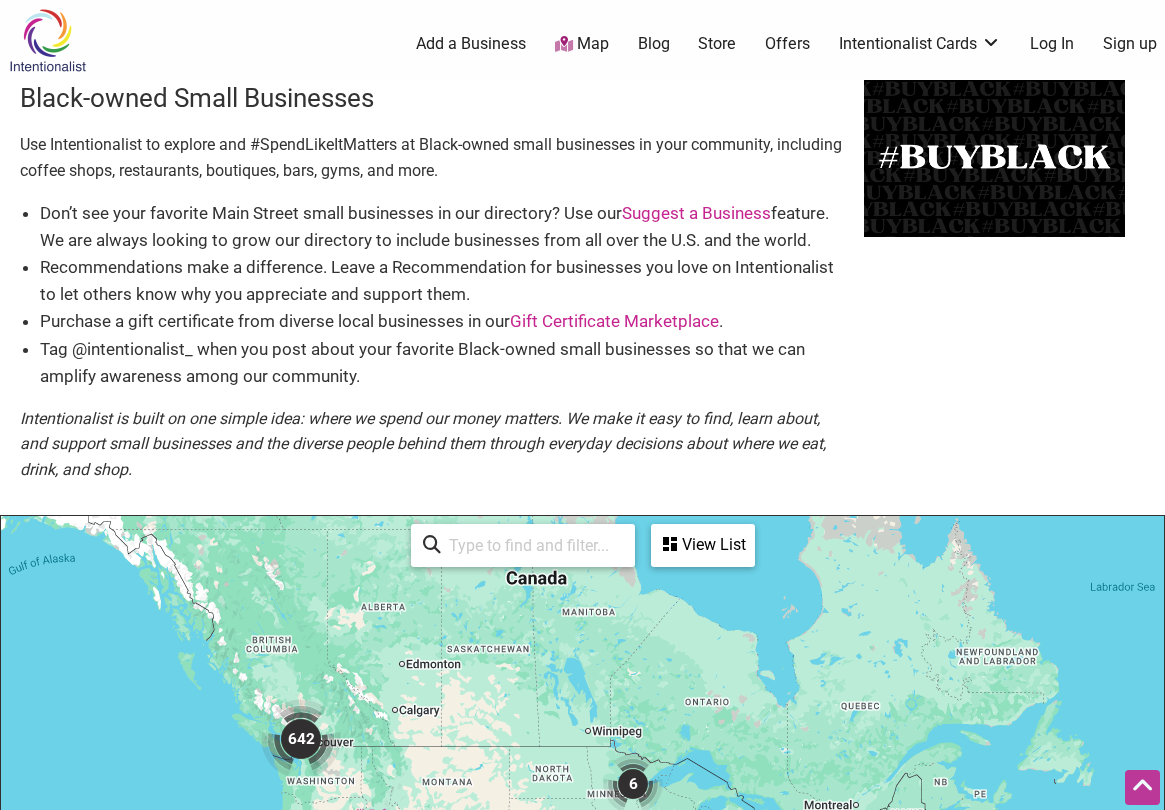 scroll, scrollTop: 500, scrollLeft: 0, axis: vertical 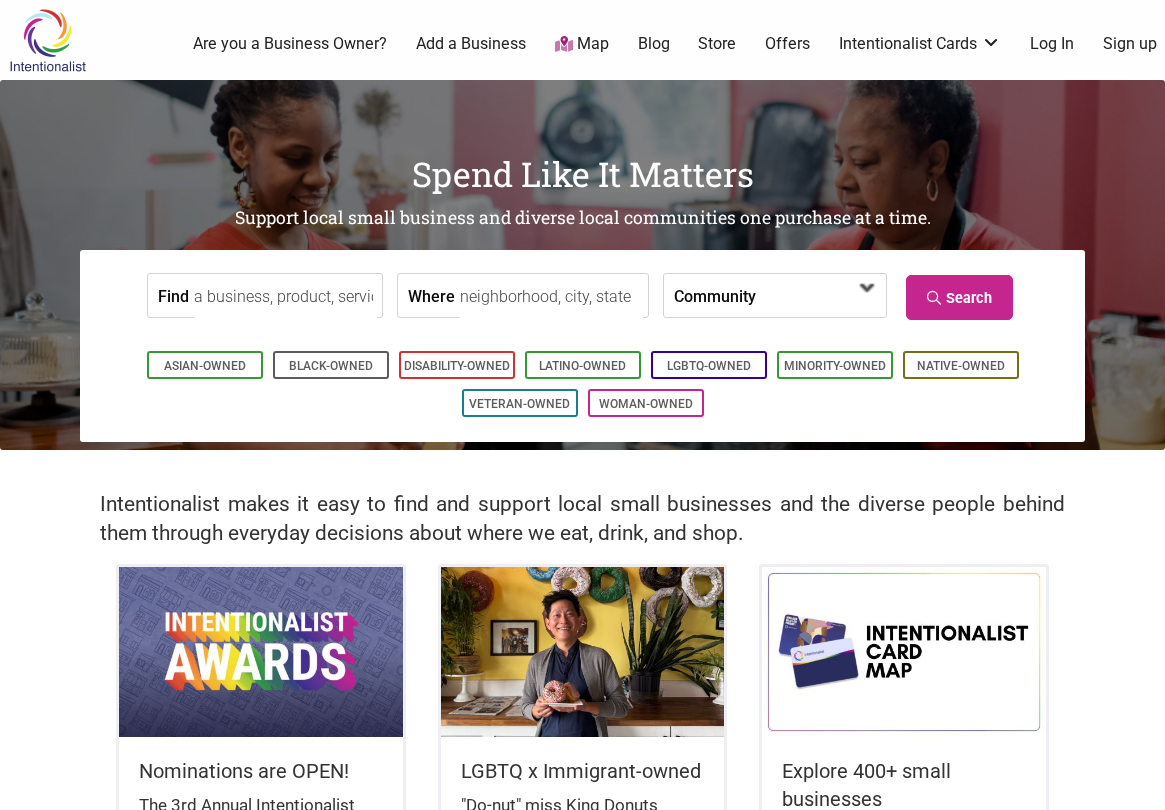 click at bounding box center (813, 297) 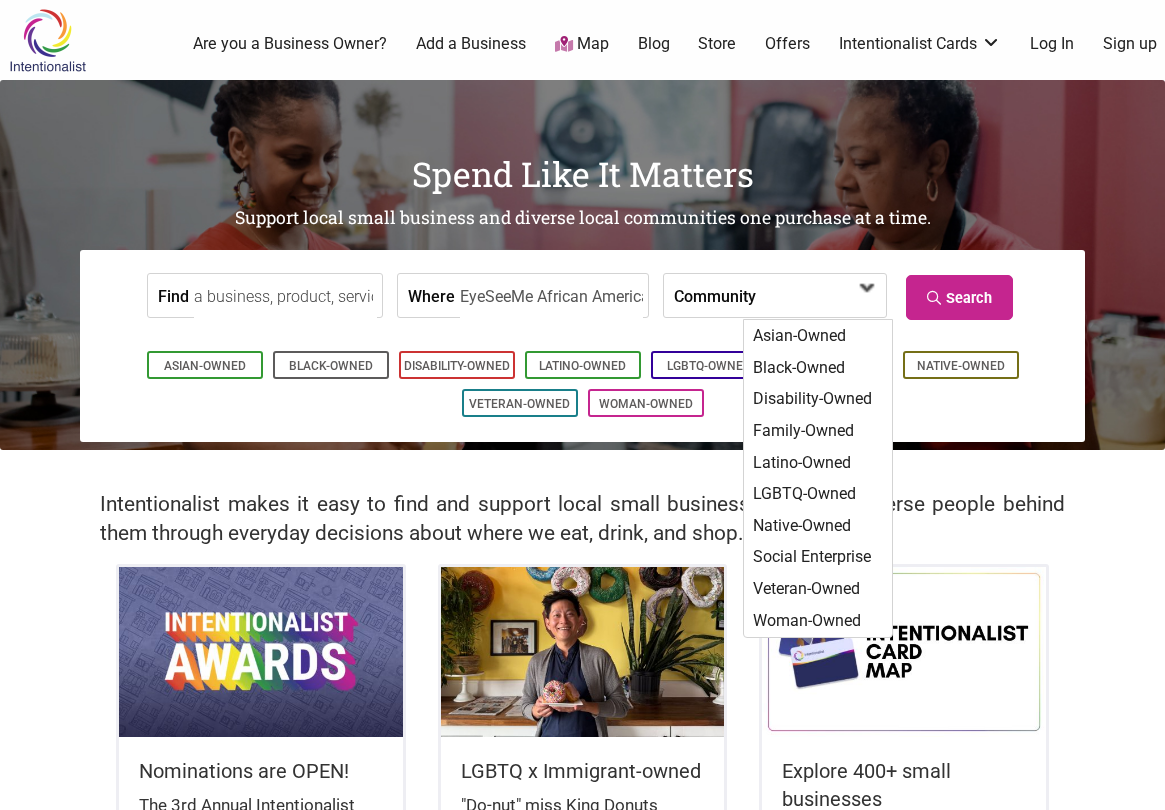 scroll, scrollTop: 0, scrollLeft: 166, axis: horizontal 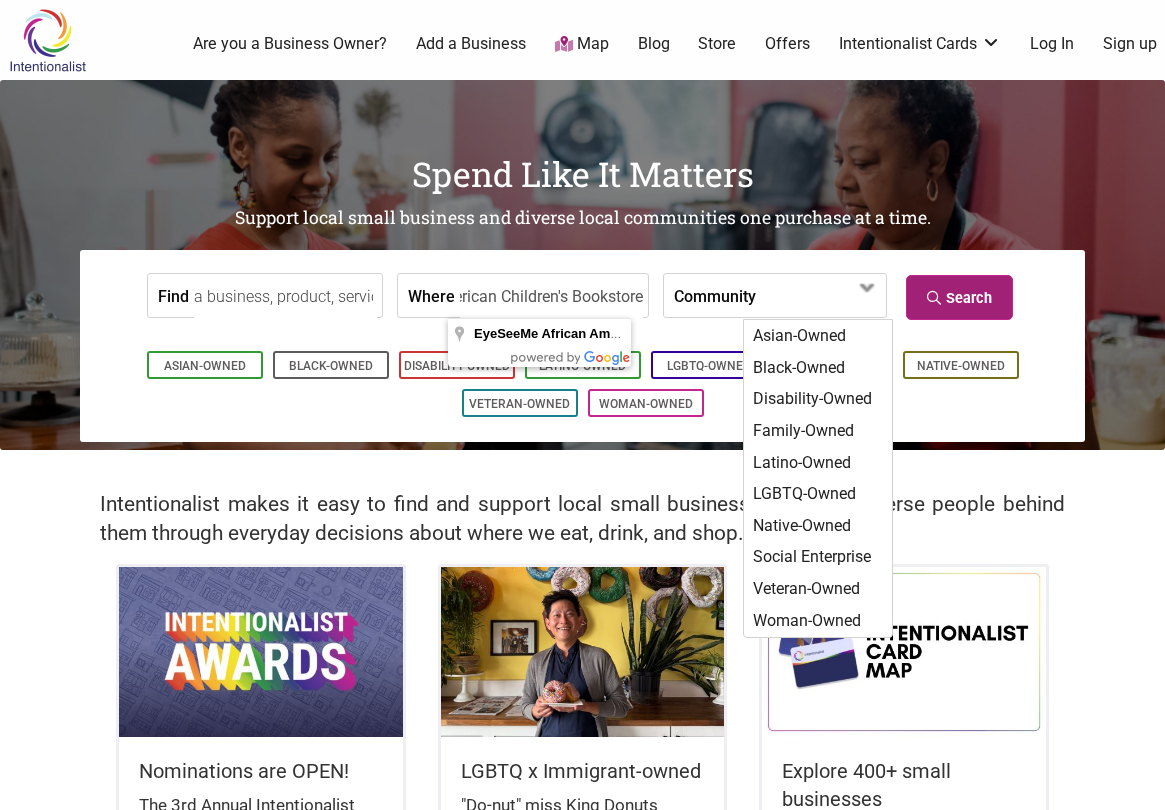 type on "EyeSeeMe African American Children's Bookstore" 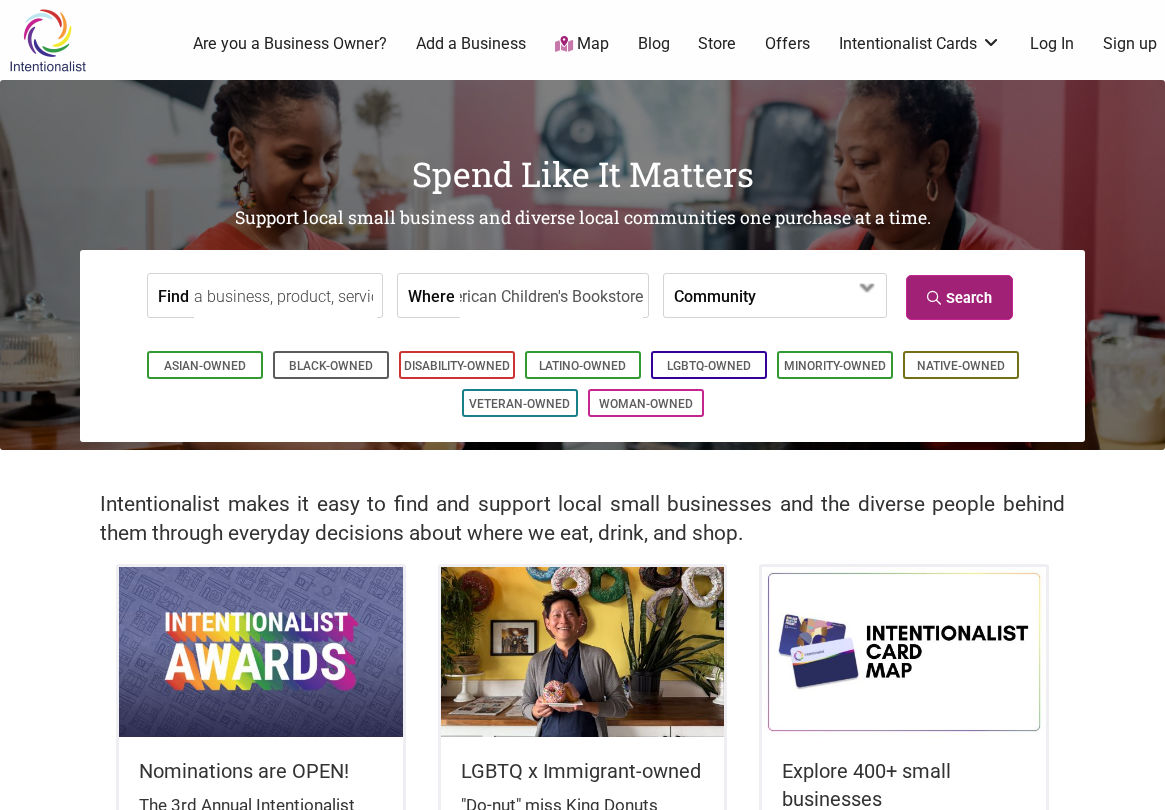 scroll, scrollTop: 0, scrollLeft: 0, axis: both 